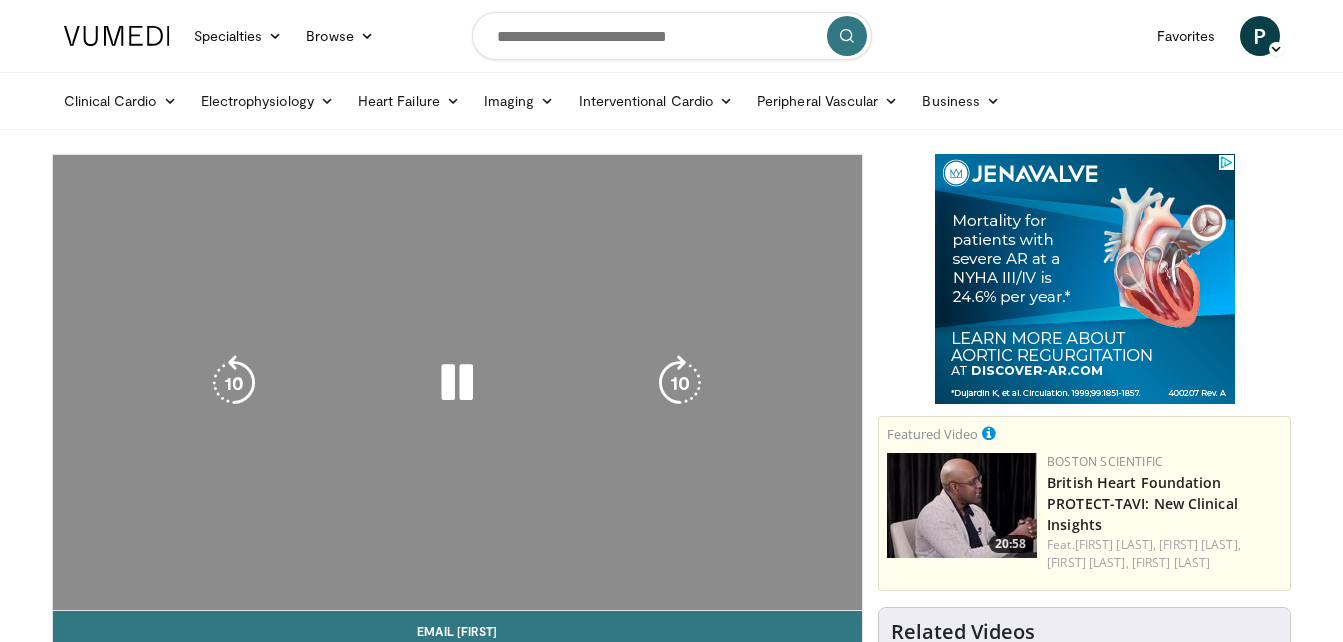scroll, scrollTop: 0, scrollLeft: 0, axis: both 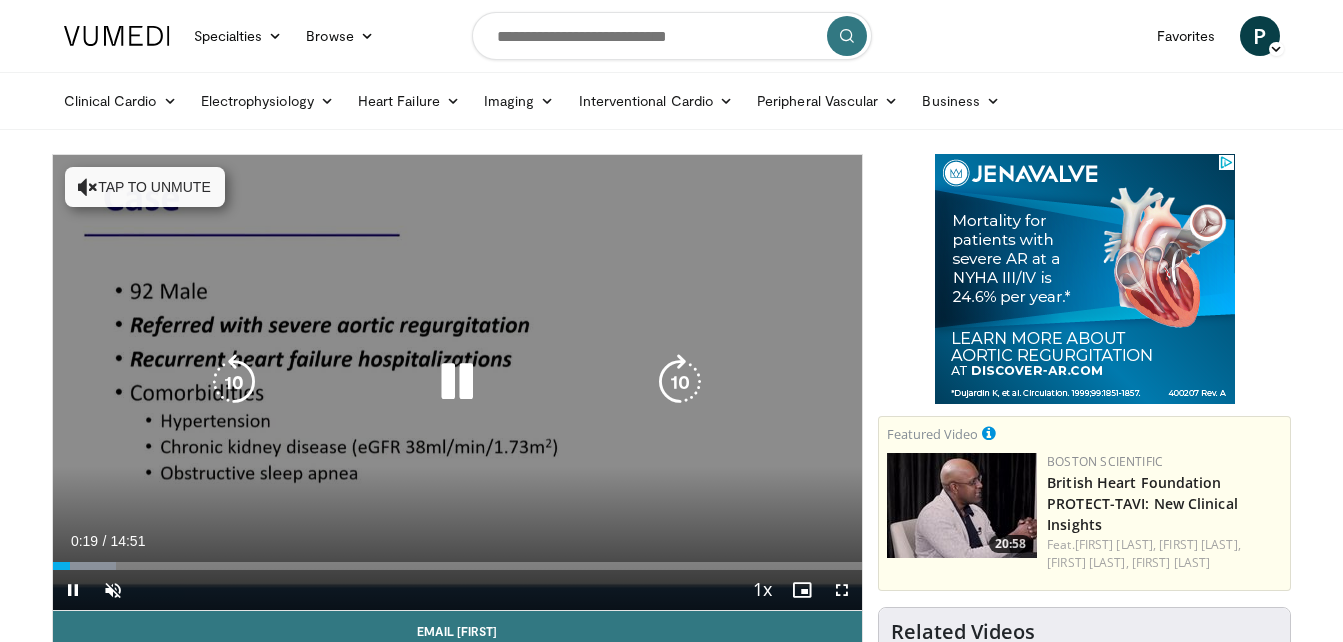 click at bounding box center (88, 187) 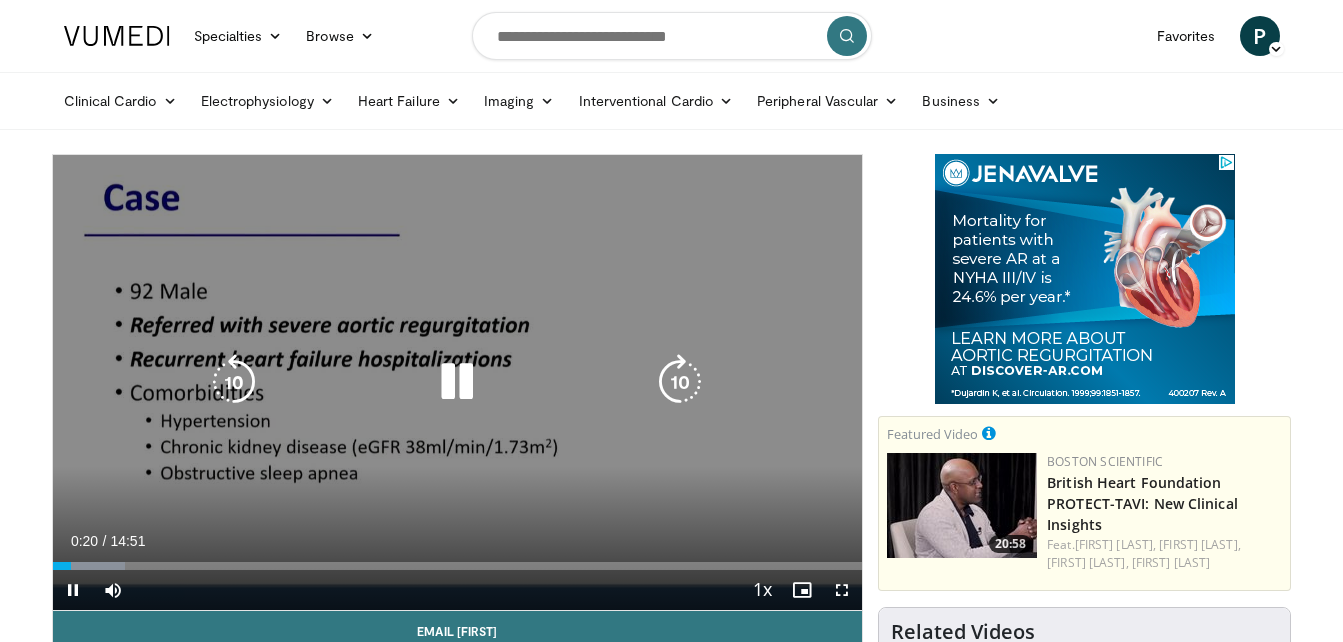 click at bounding box center [457, 382] 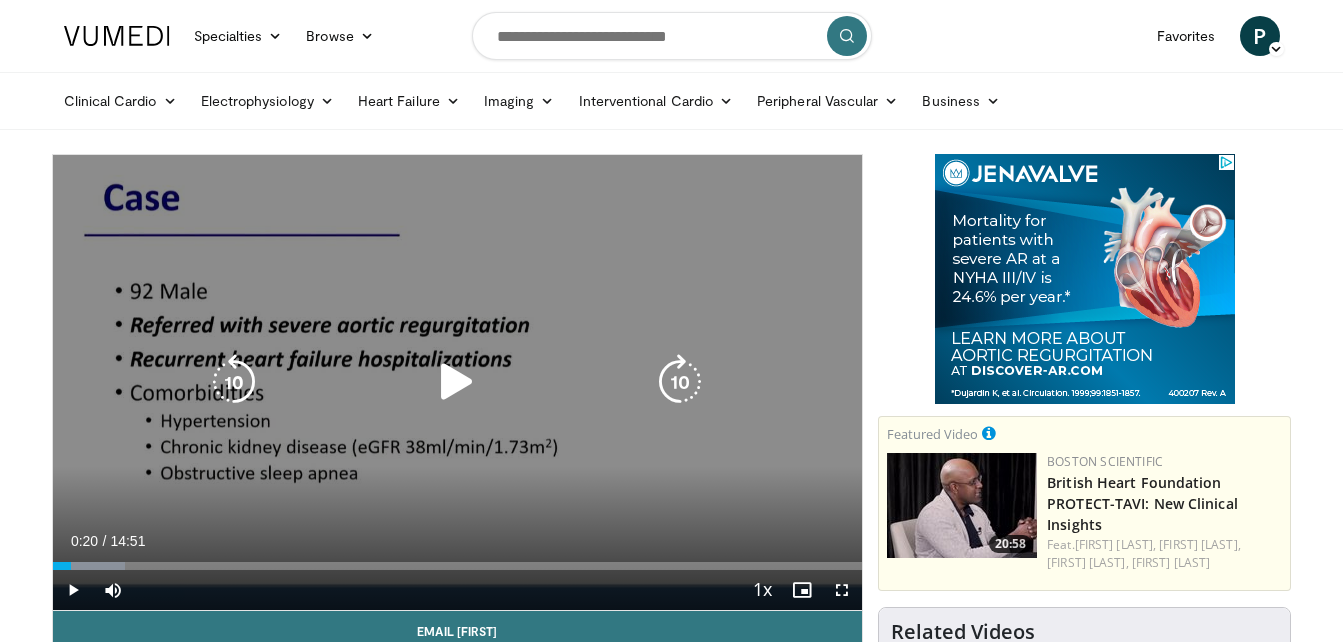 click at bounding box center [457, 382] 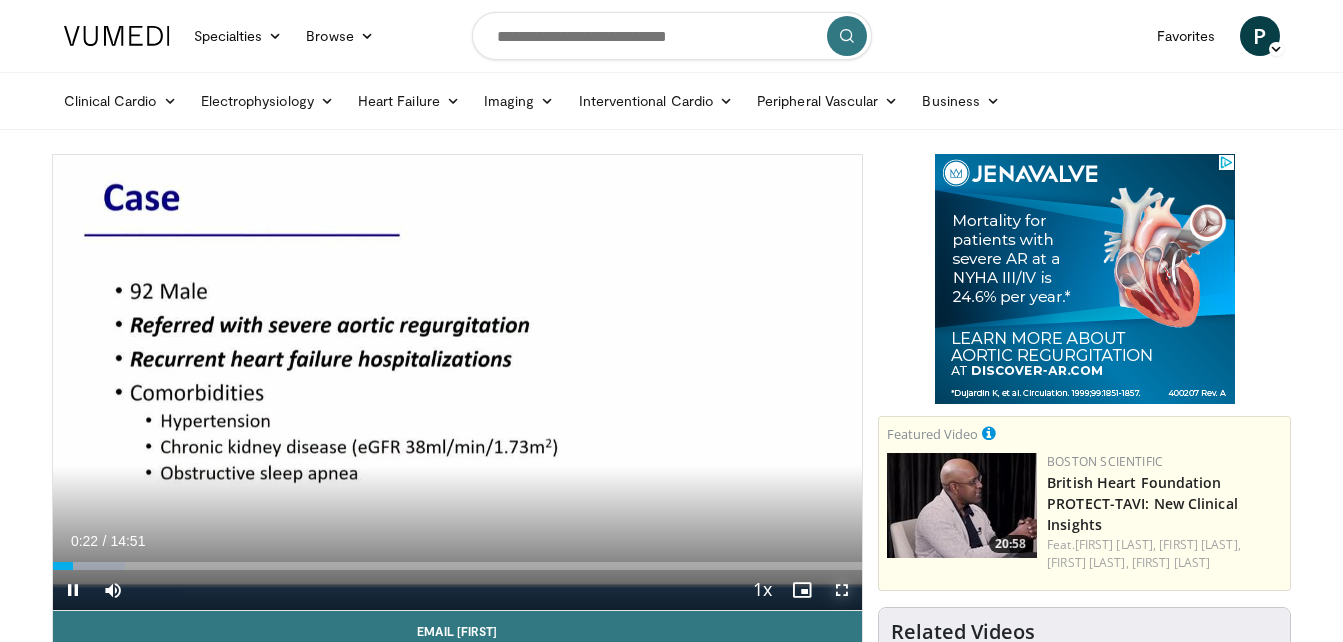 click at bounding box center (842, 590) 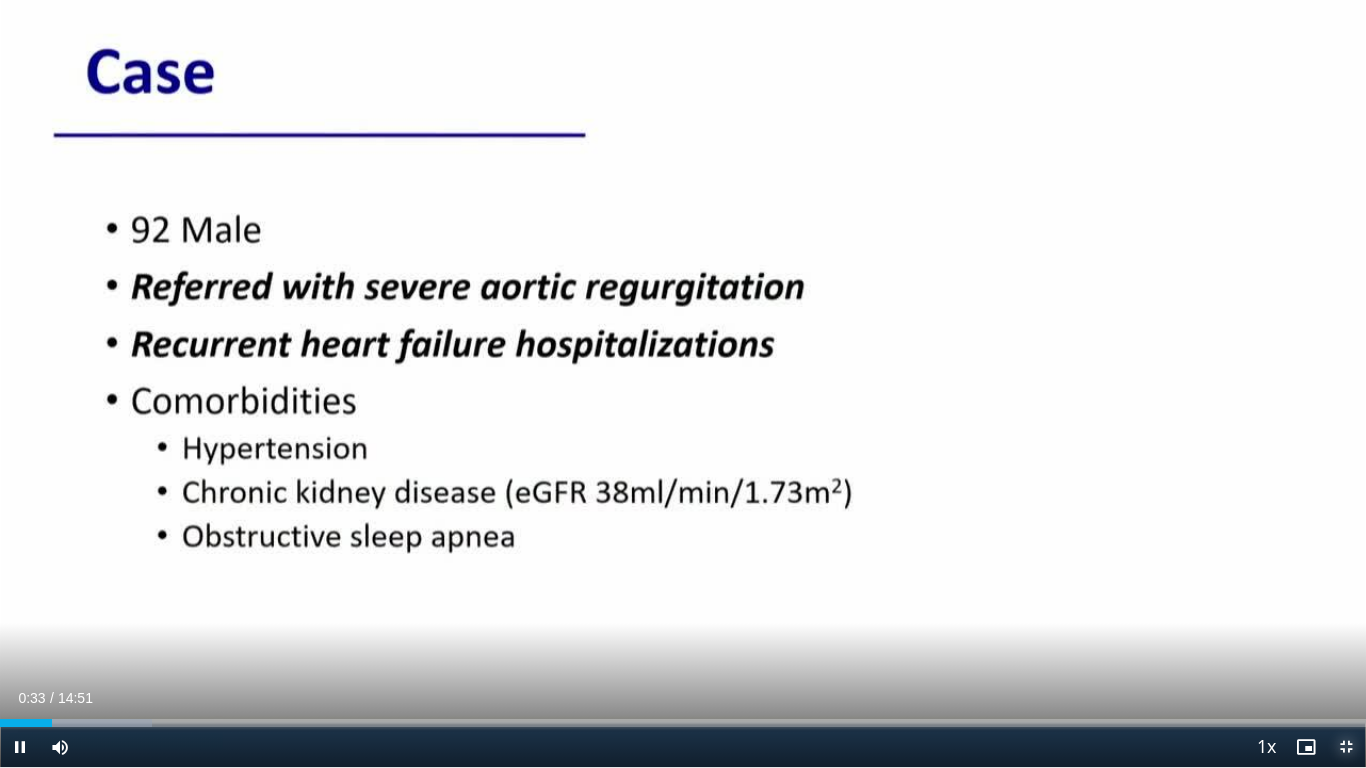 click at bounding box center (1346, 747) 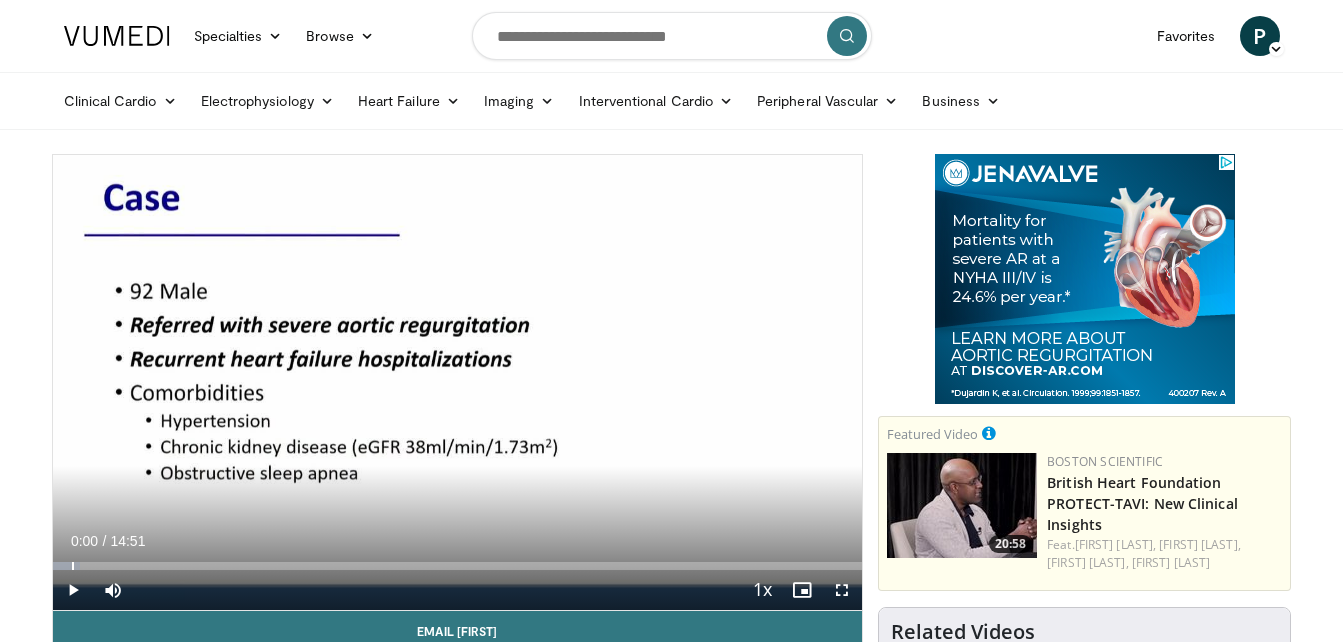 drag, startPoint x: 57, startPoint y: 562, endPoint x: 0, endPoint y: 555, distance: 57.428215 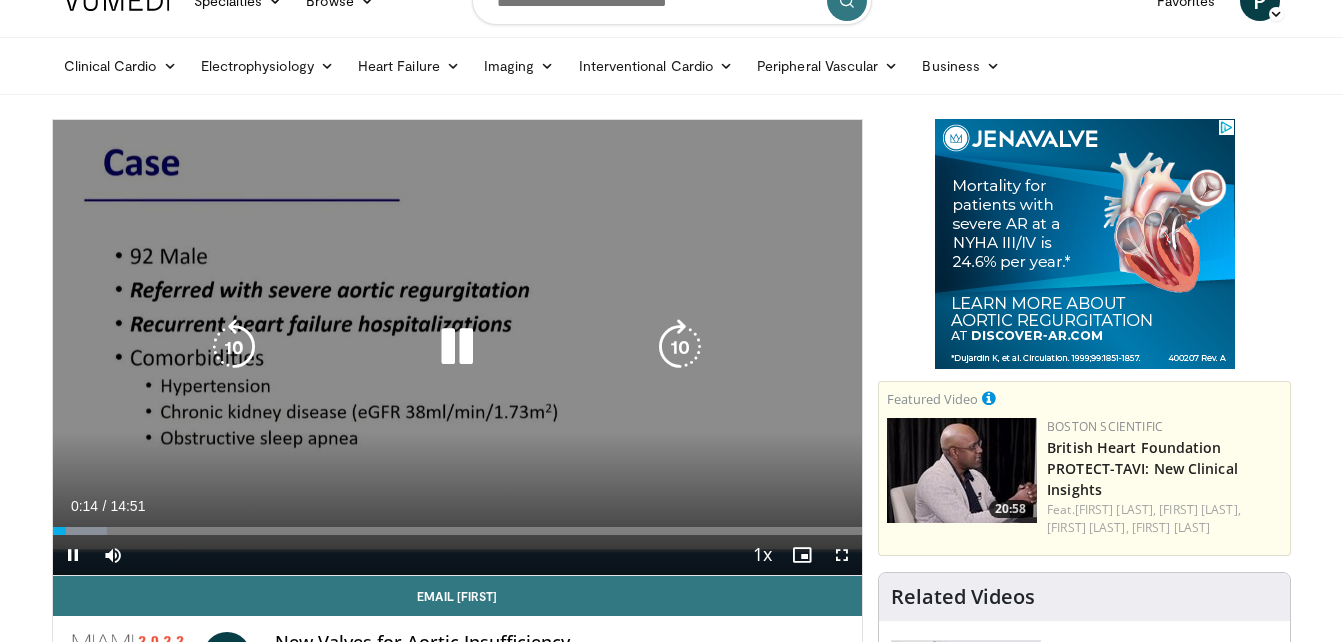 scroll, scrollTop: 0, scrollLeft: 0, axis: both 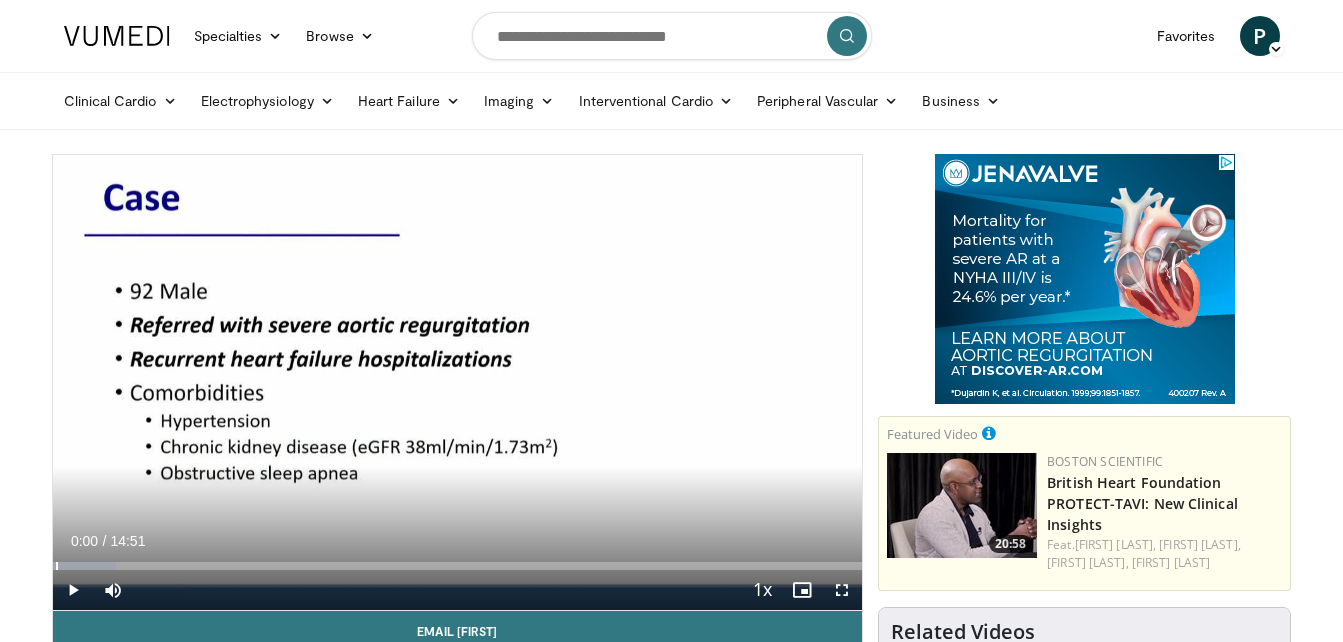 drag, startPoint x: 66, startPoint y: 561, endPoint x: -4, endPoint y: 554, distance: 70.34913 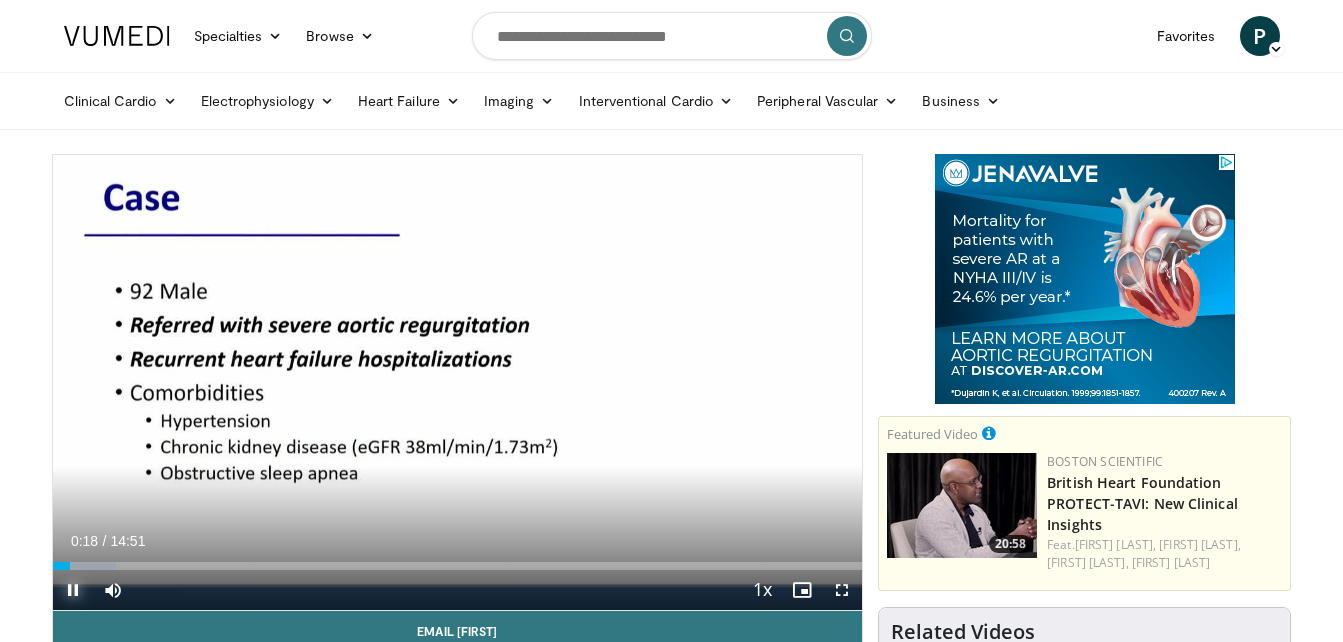 click at bounding box center [73, 590] 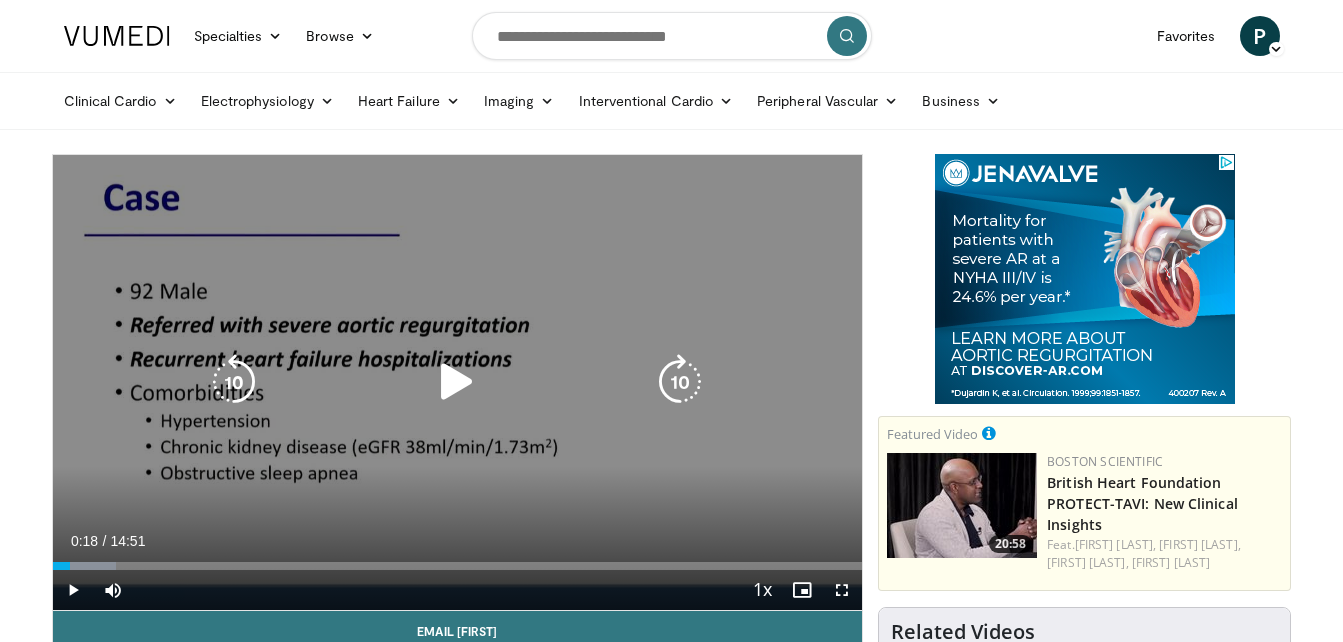 click on "10 seconds
Tap to unmute" at bounding box center [458, 382] 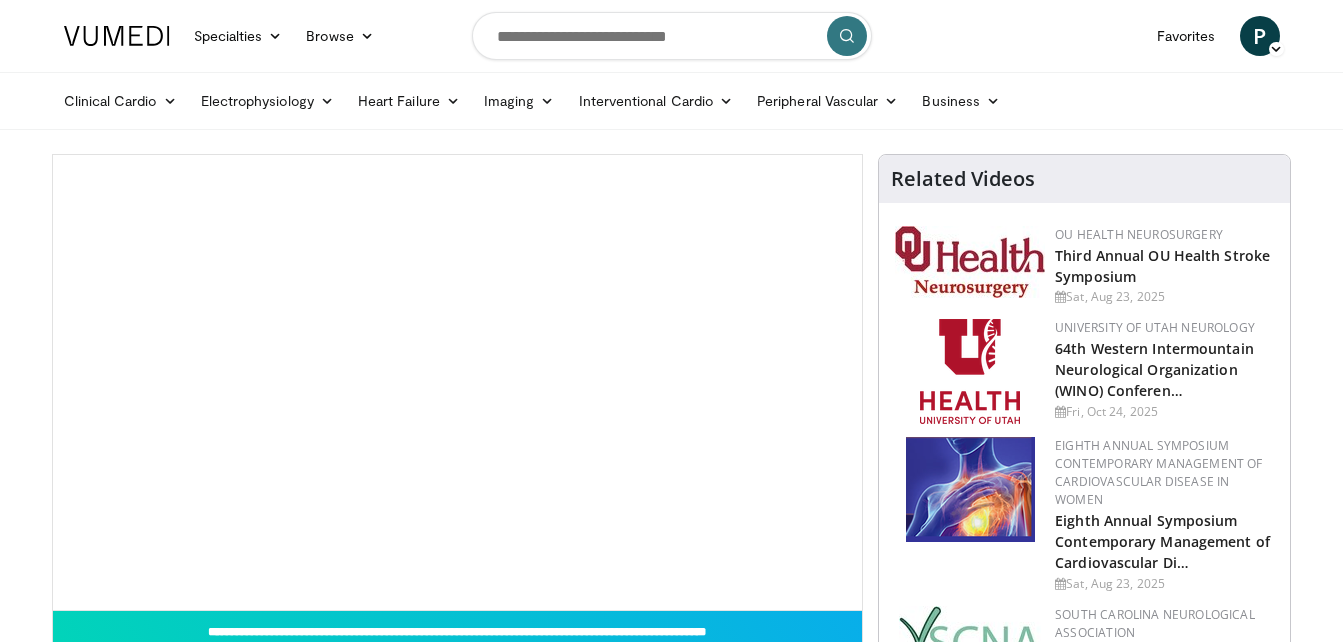 scroll, scrollTop: 0, scrollLeft: 0, axis: both 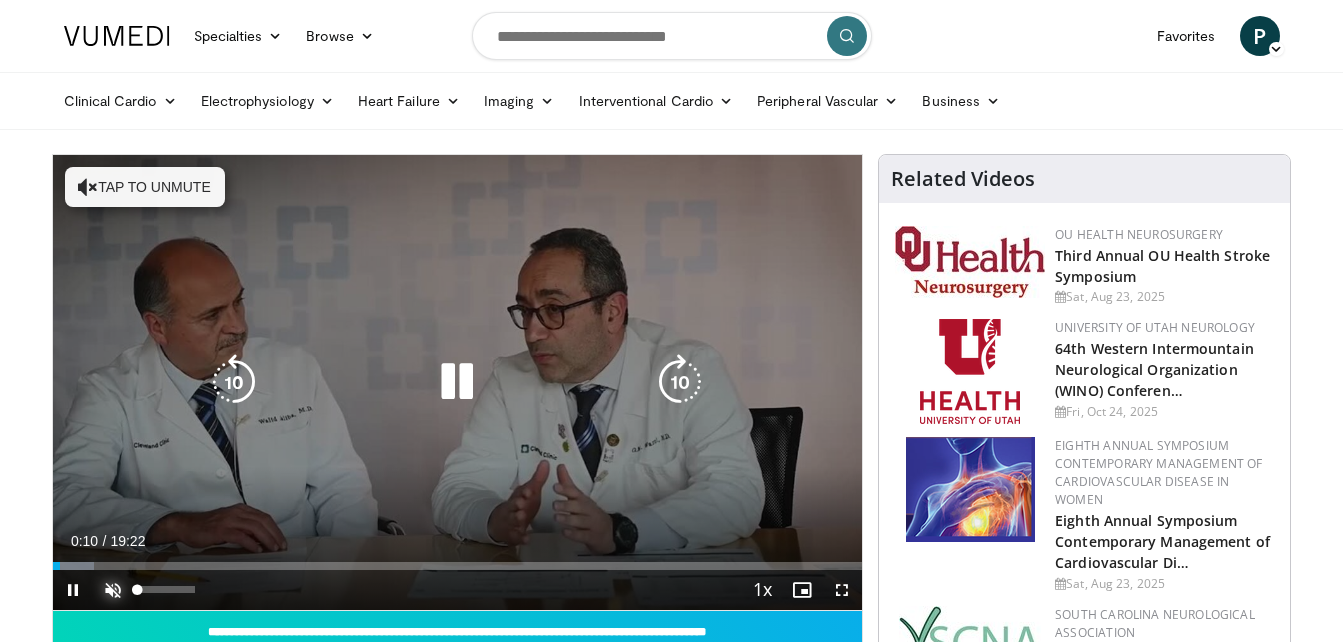 click at bounding box center [113, 590] 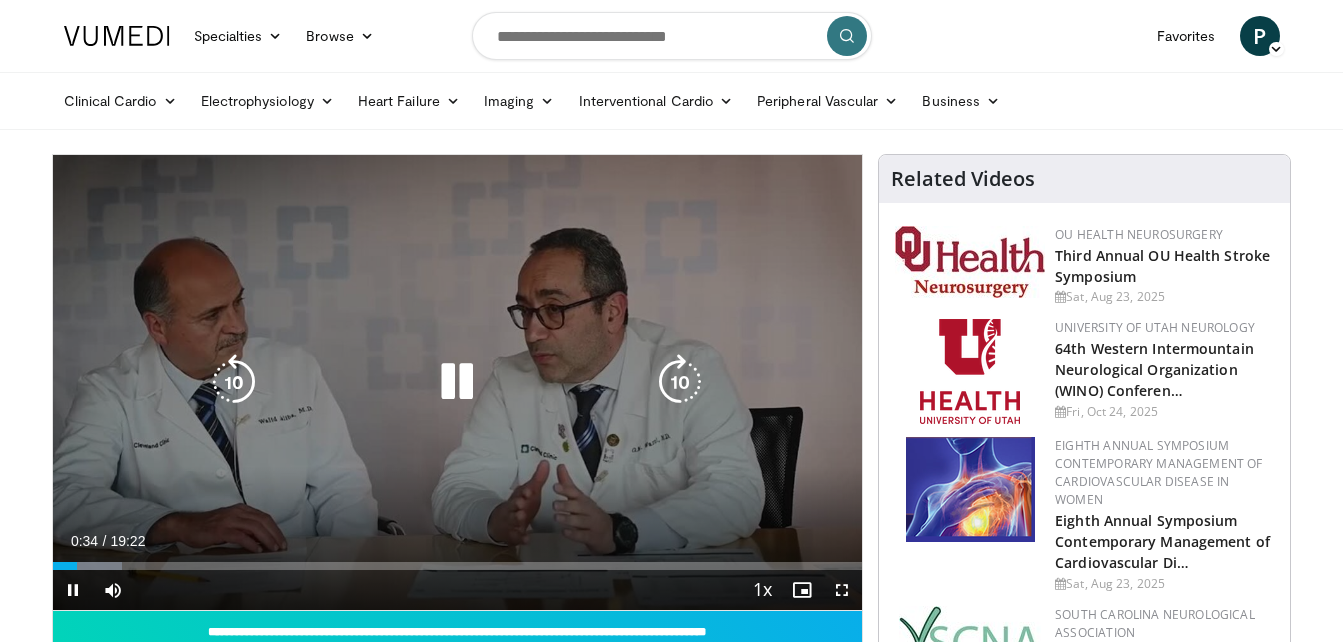 click on "10 seconds
Tap to unmute" at bounding box center (458, 382) 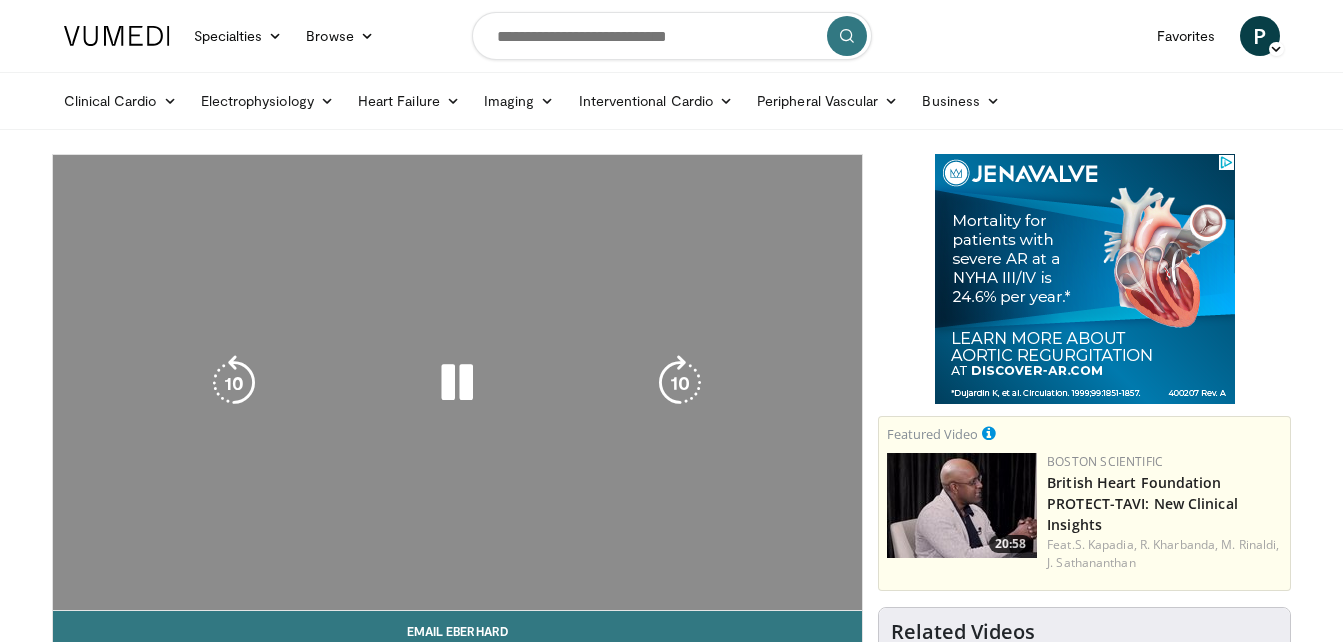 scroll, scrollTop: 0, scrollLeft: 0, axis: both 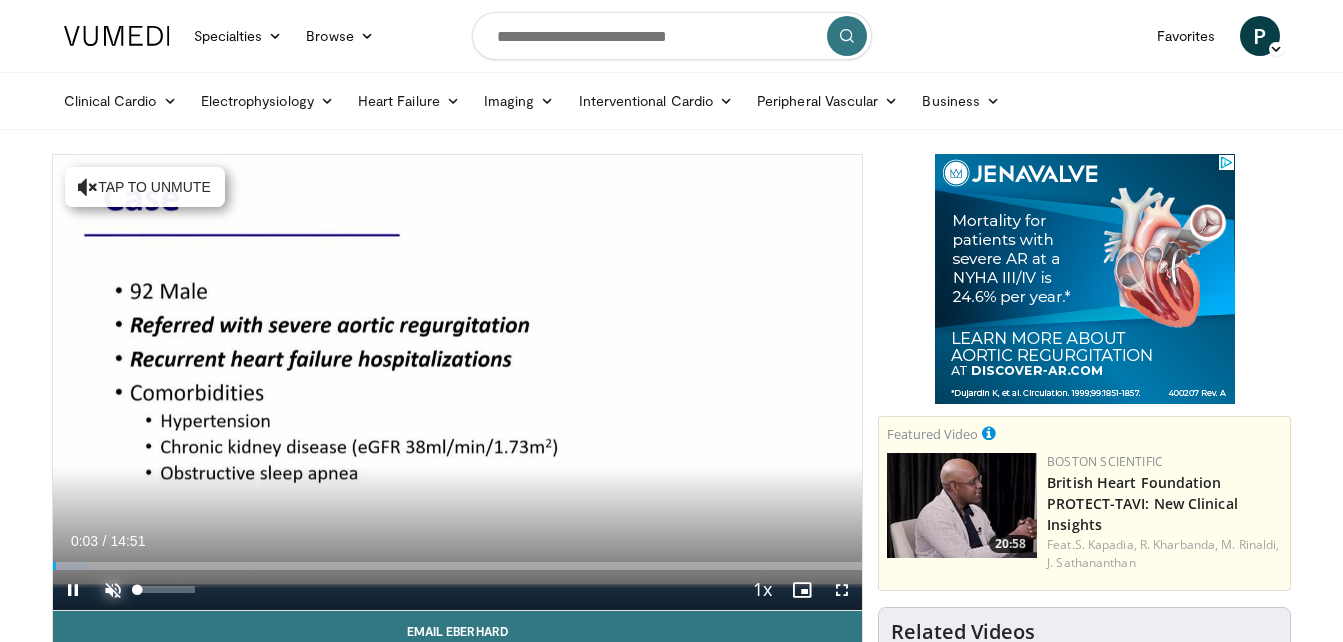 click at bounding box center (113, 590) 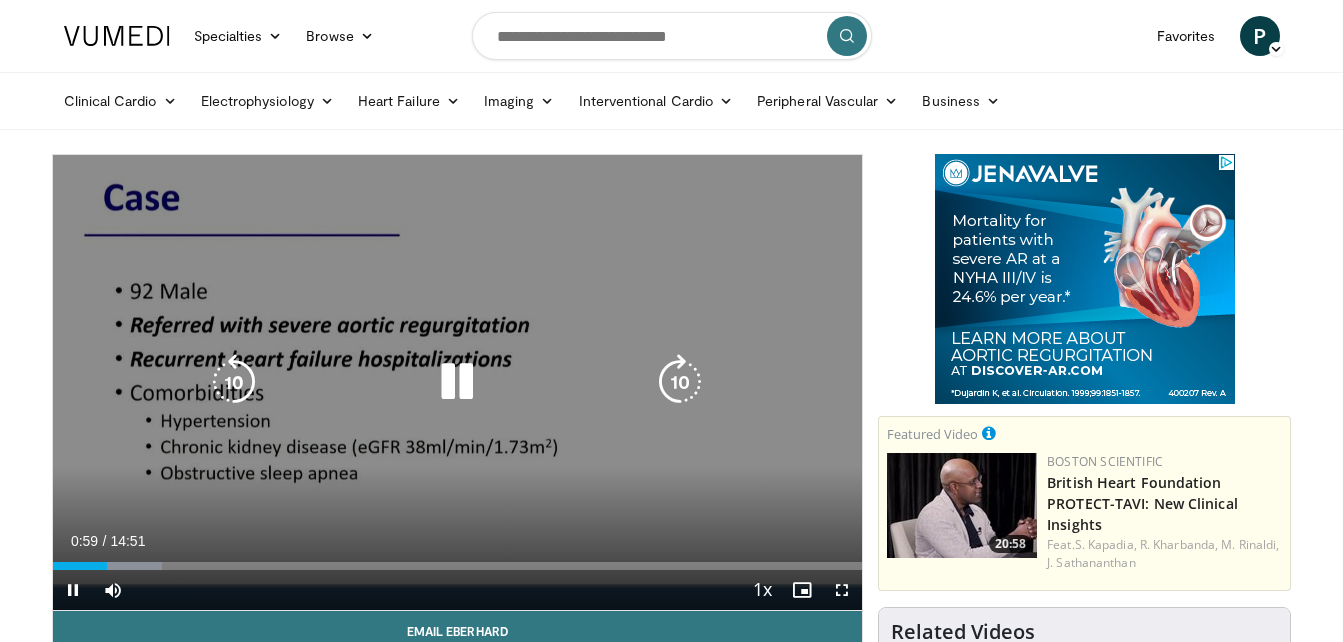click on "10 seconds
Tap to unmute" at bounding box center [458, 382] 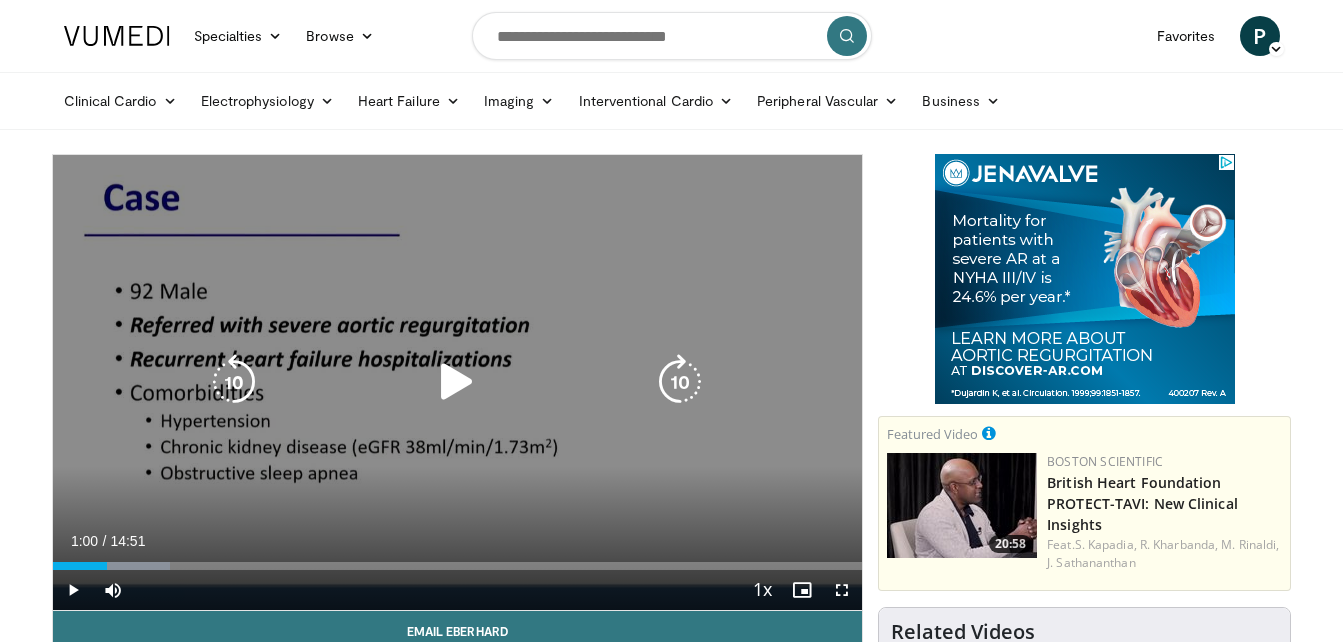 click on "10 seconds
Tap to unmute" at bounding box center (458, 382) 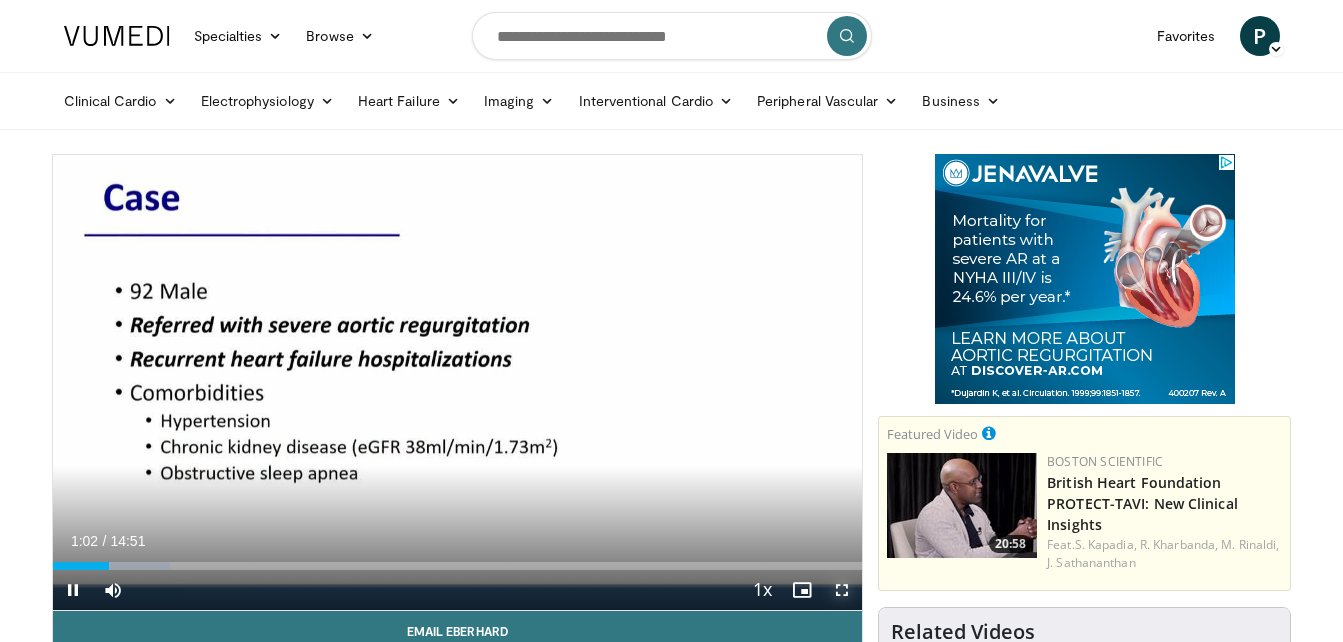 click at bounding box center (842, 590) 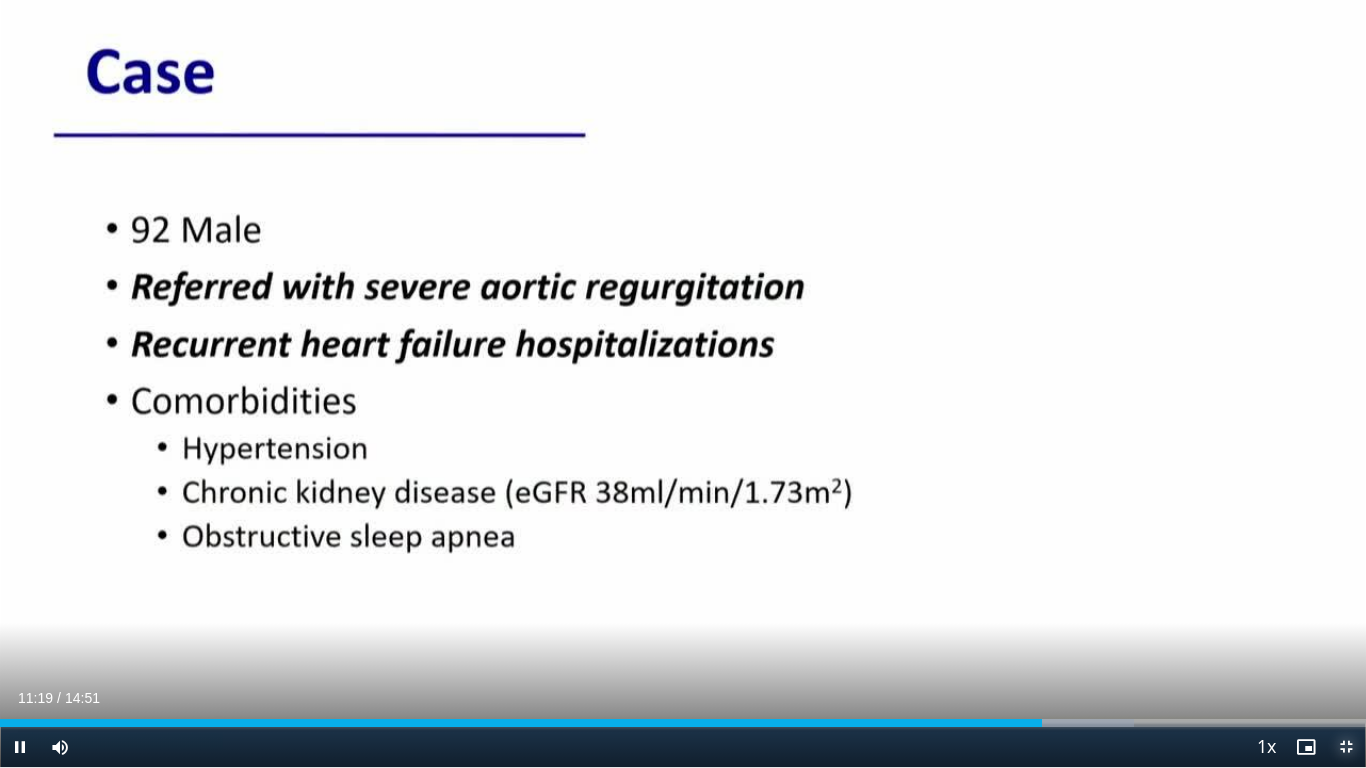 click at bounding box center [1346, 747] 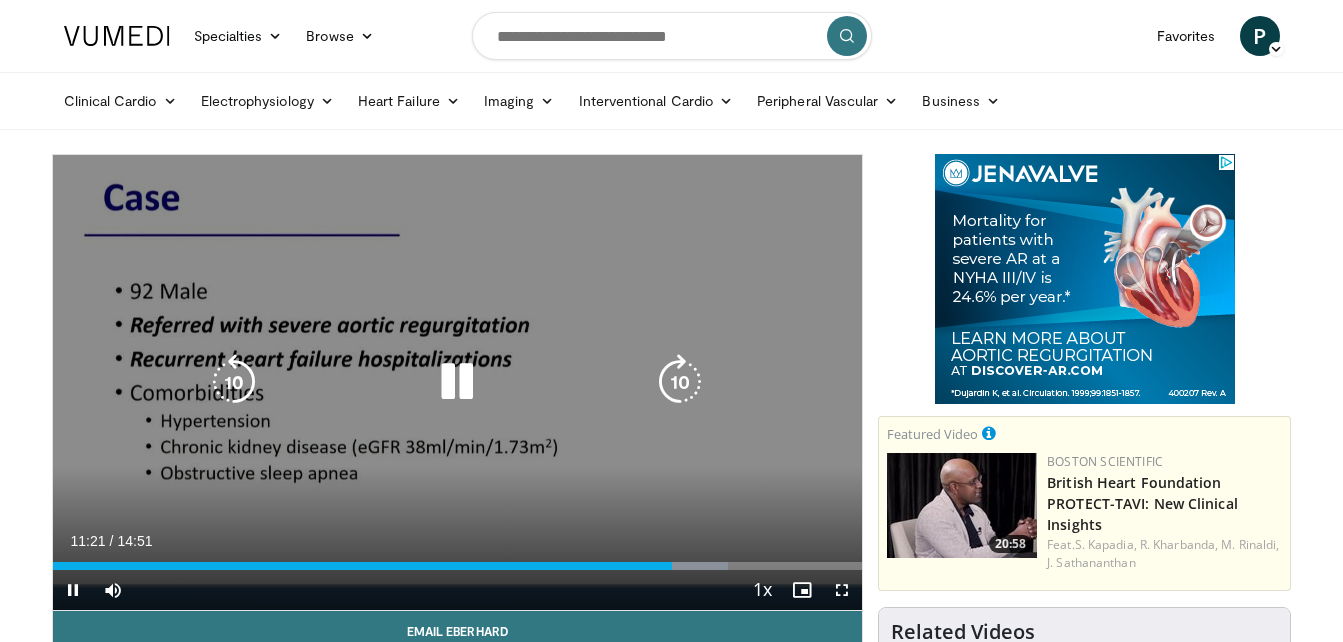 click on "10 seconds
Tap to unmute" at bounding box center (458, 382) 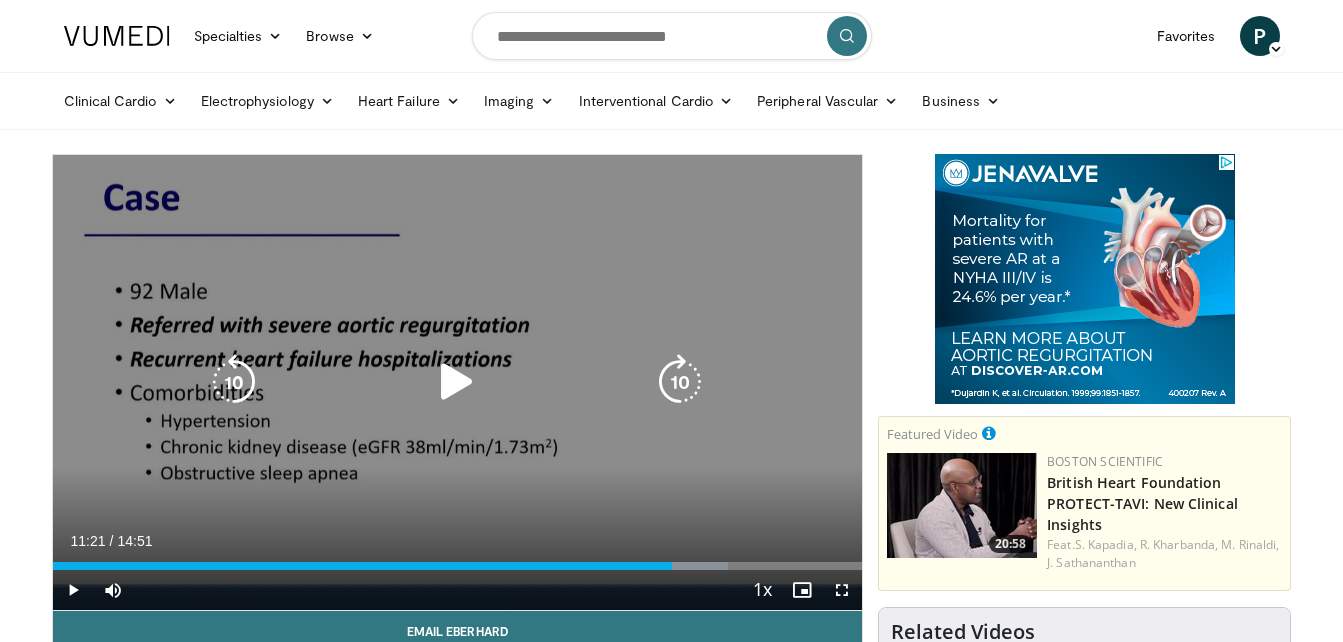 click on "10 seconds
Tap to unmute" at bounding box center (458, 382) 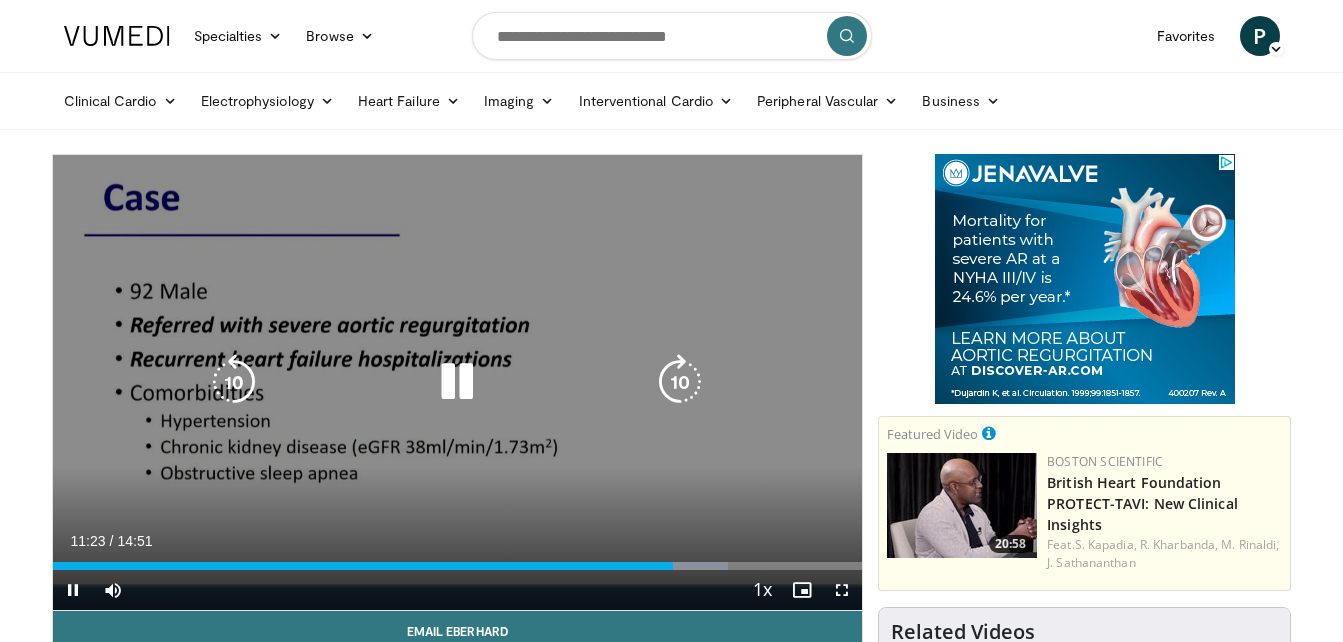 click on "10 seconds
Tap to unmute" at bounding box center (458, 382) 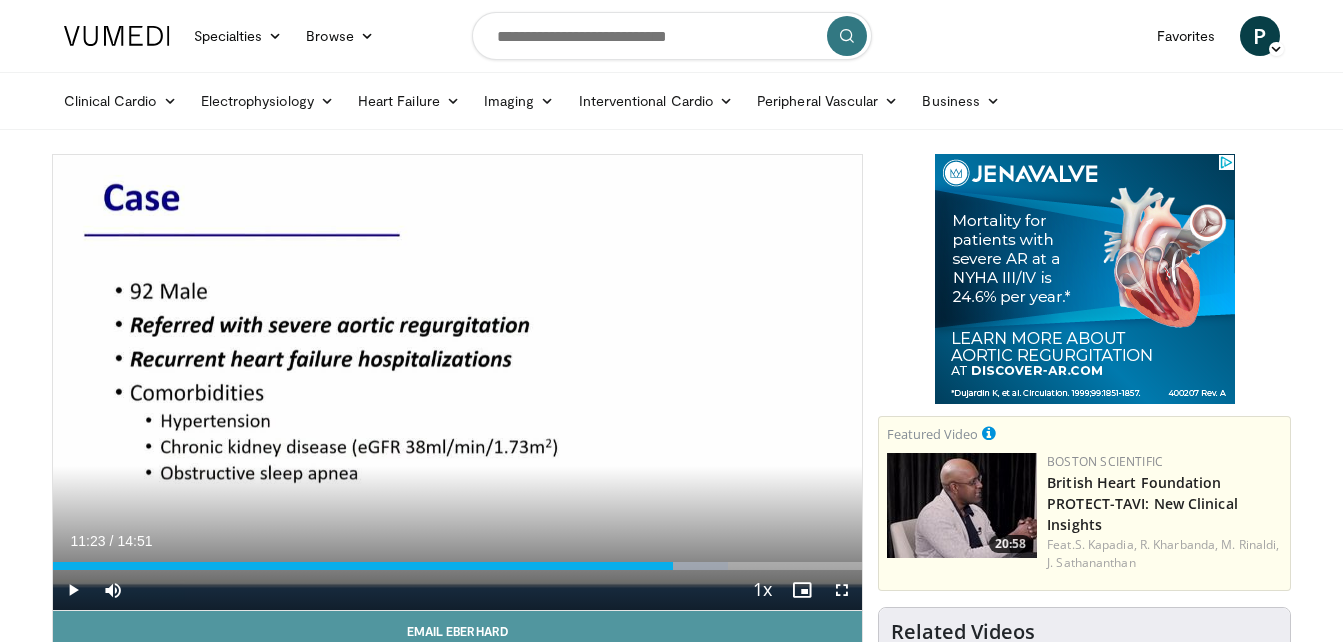 click on "Email
Eberhard" at bounding box center (458, 631) 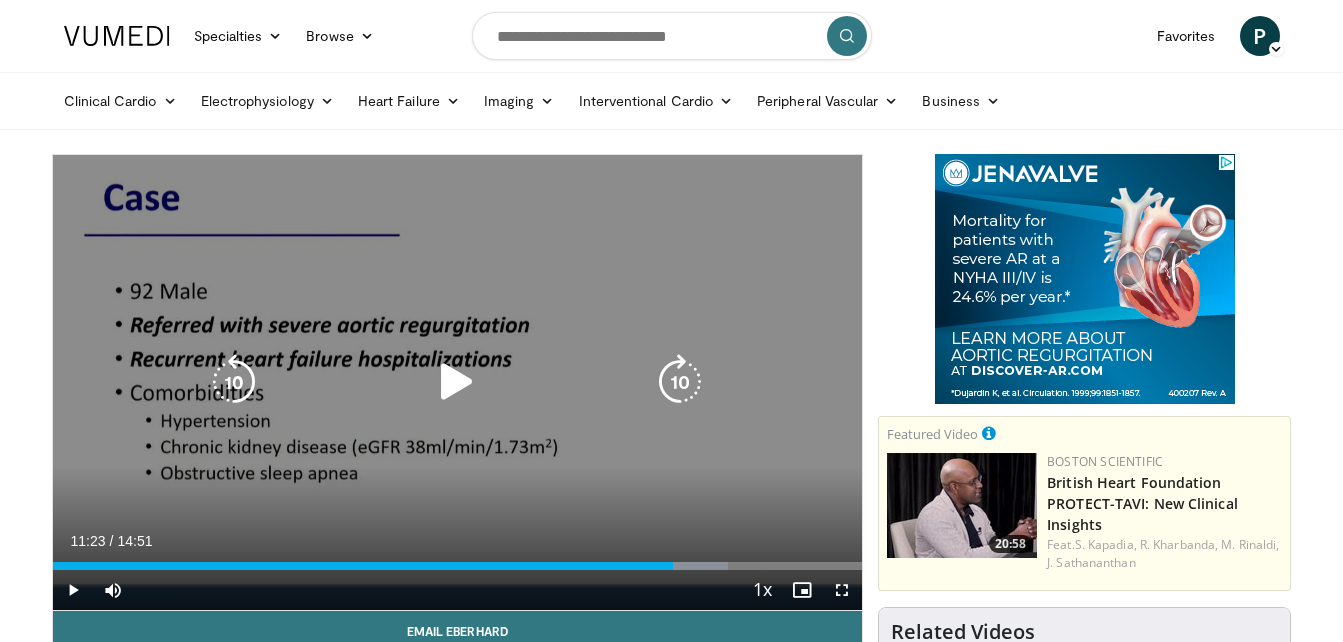 click on "10 seconds
Tap to unmute" at bounding box center (458, 382) 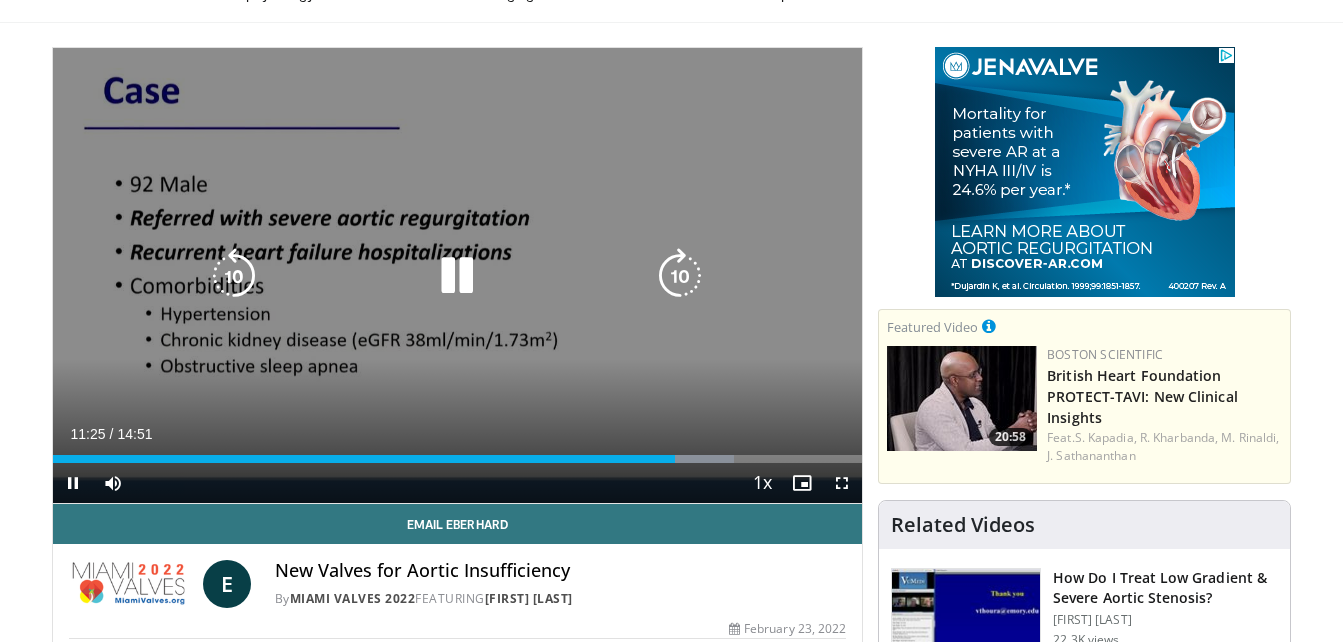 scroll, scrollTop: 0, scrollLeft: 0, axis: both 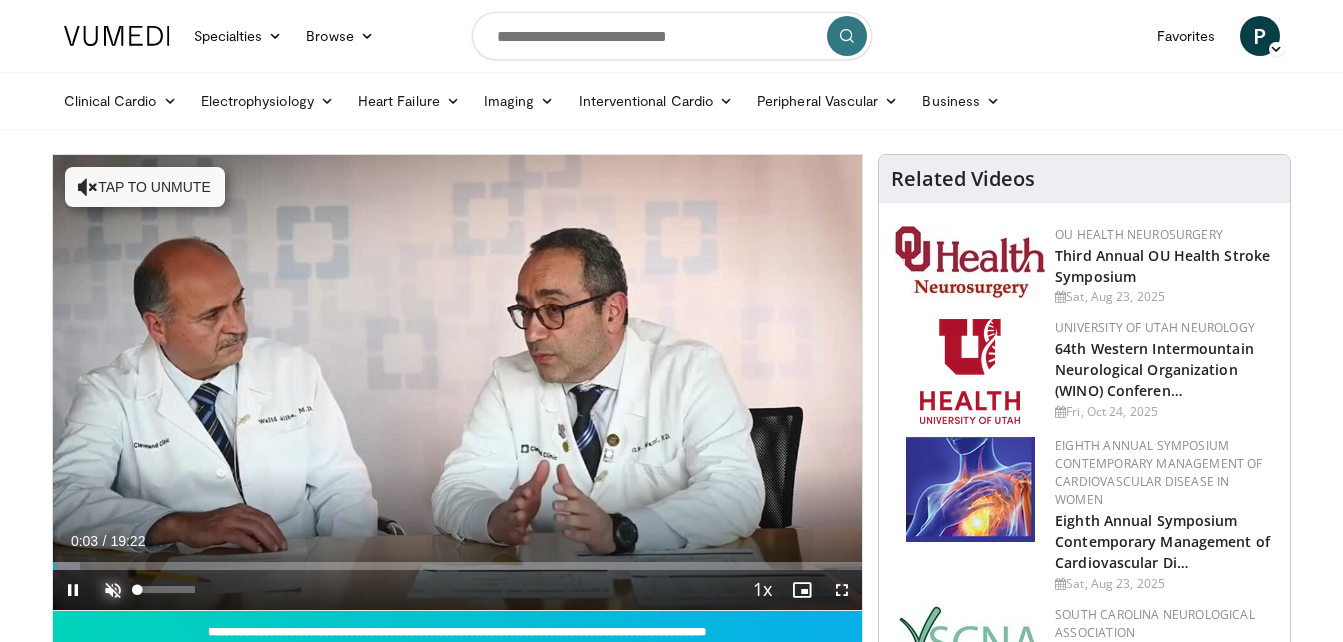 click at bounding box center (113, 590) 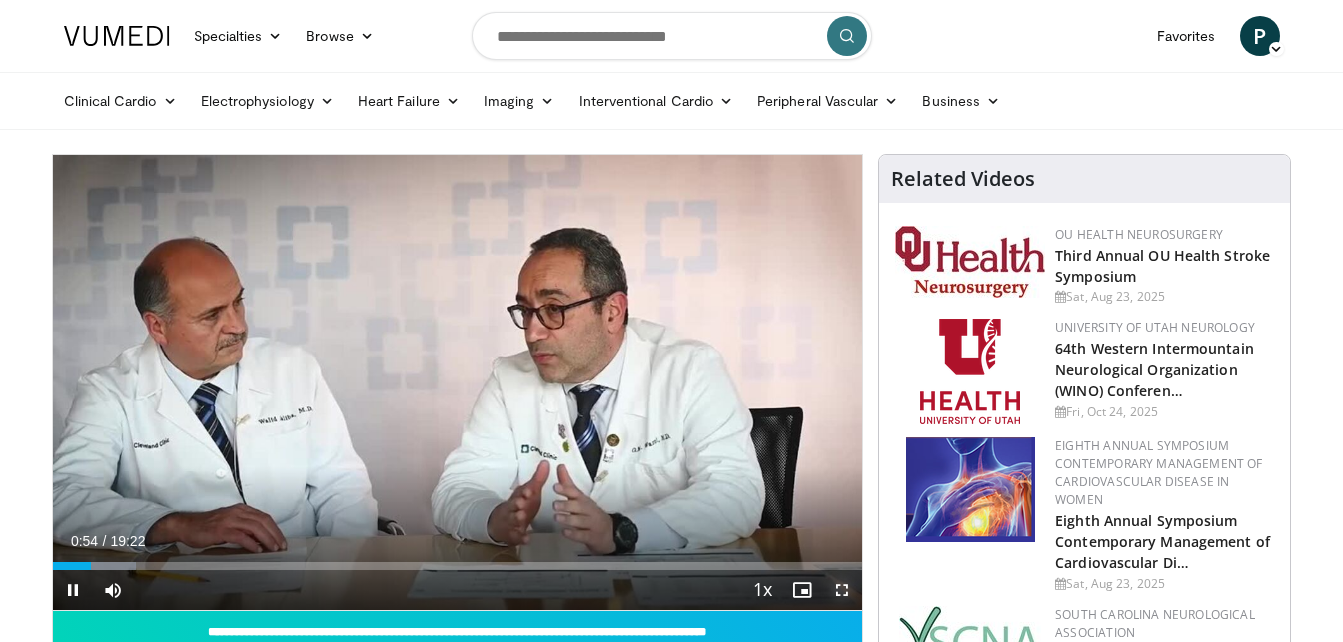 click at bounding box center [842, 590] 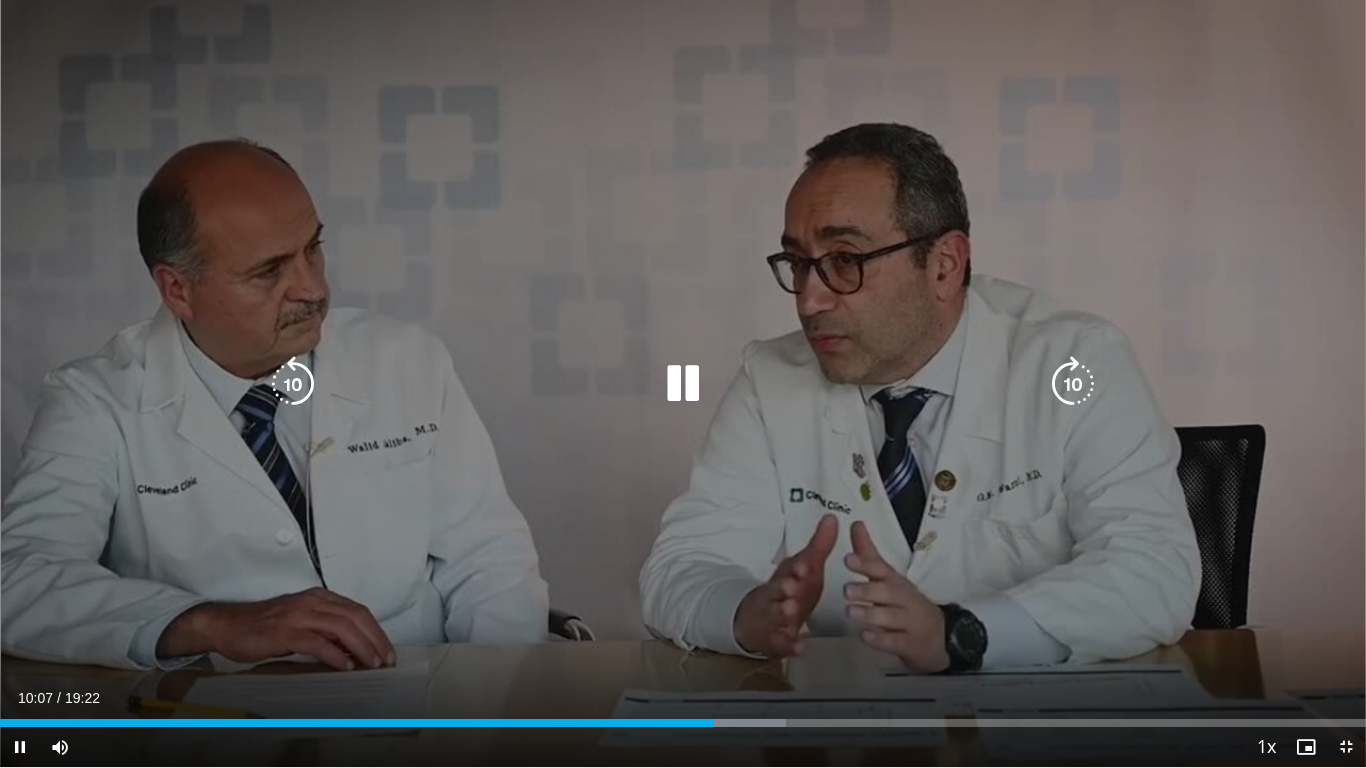 click on "10 seconds
Tap to unmute" at bounding box center (683, 383) 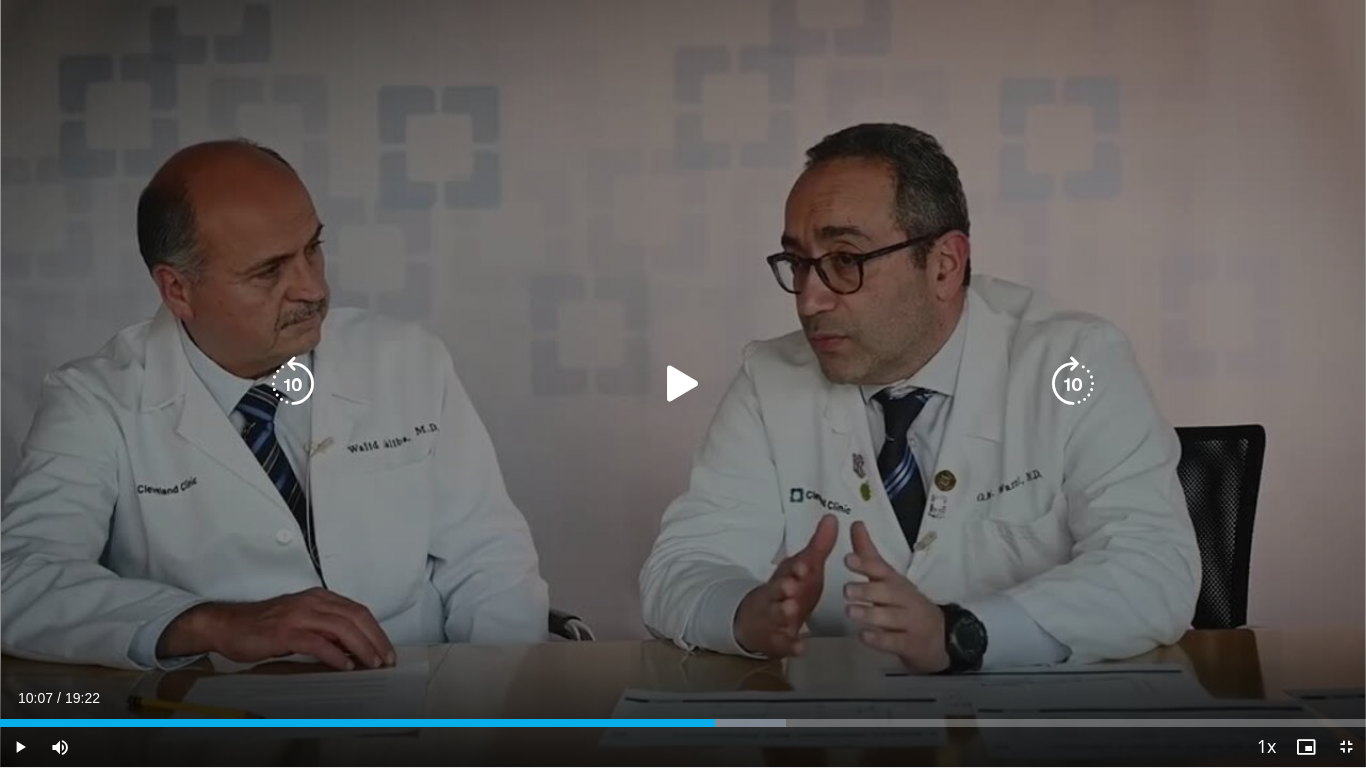 click on "10 seconds
Tap to unmute" at bounding box center [683, 383] 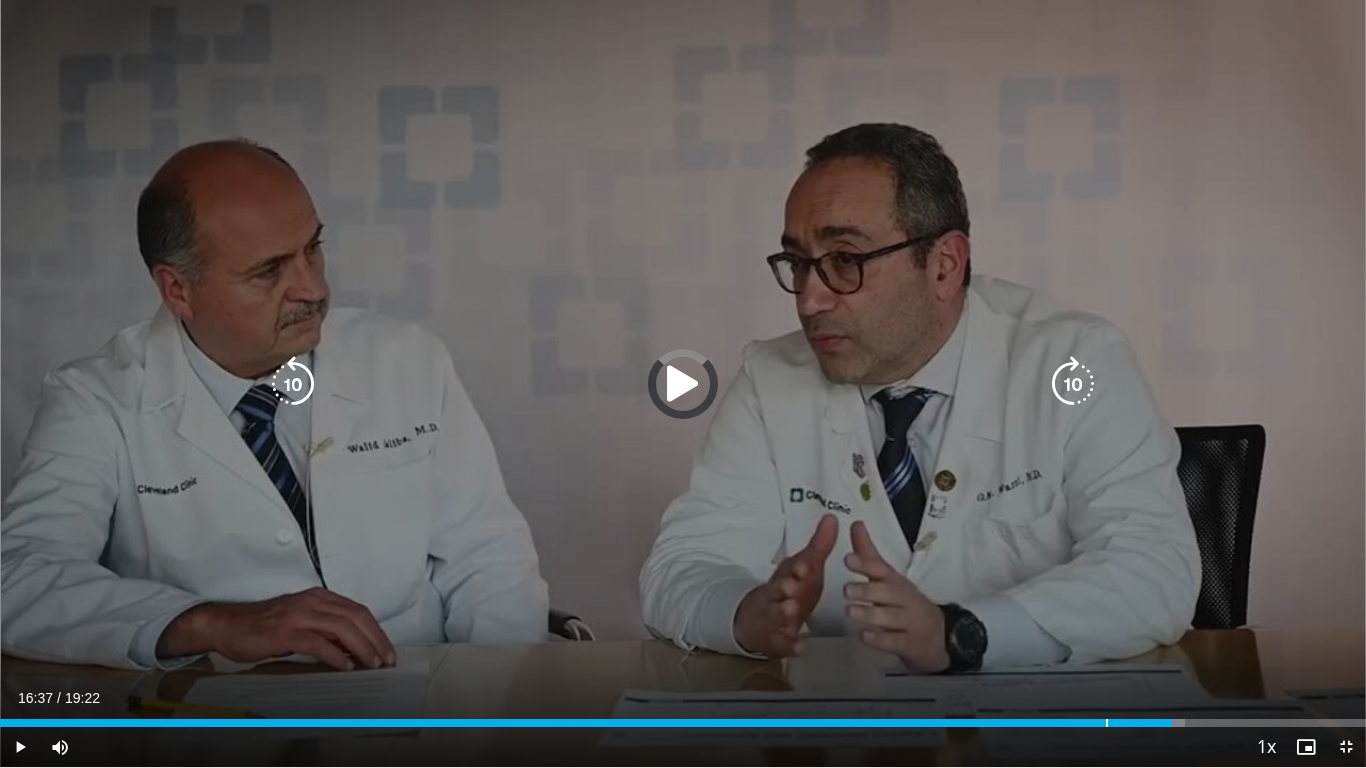 drag, startPoint x: 1364, startPoint y: 675, endPoint x: 1365, endPoint y: 644, distance: 31.016125 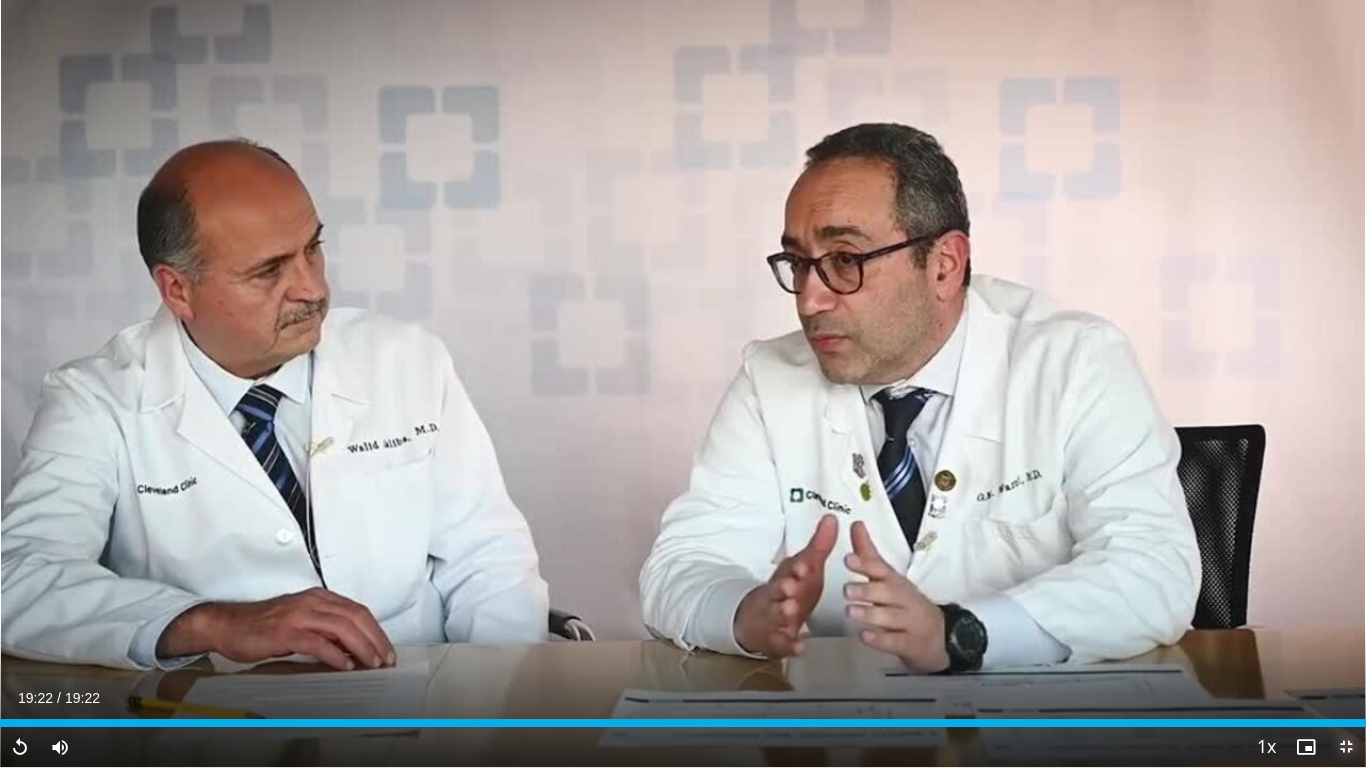 click at bounding box center [1346, 747] 